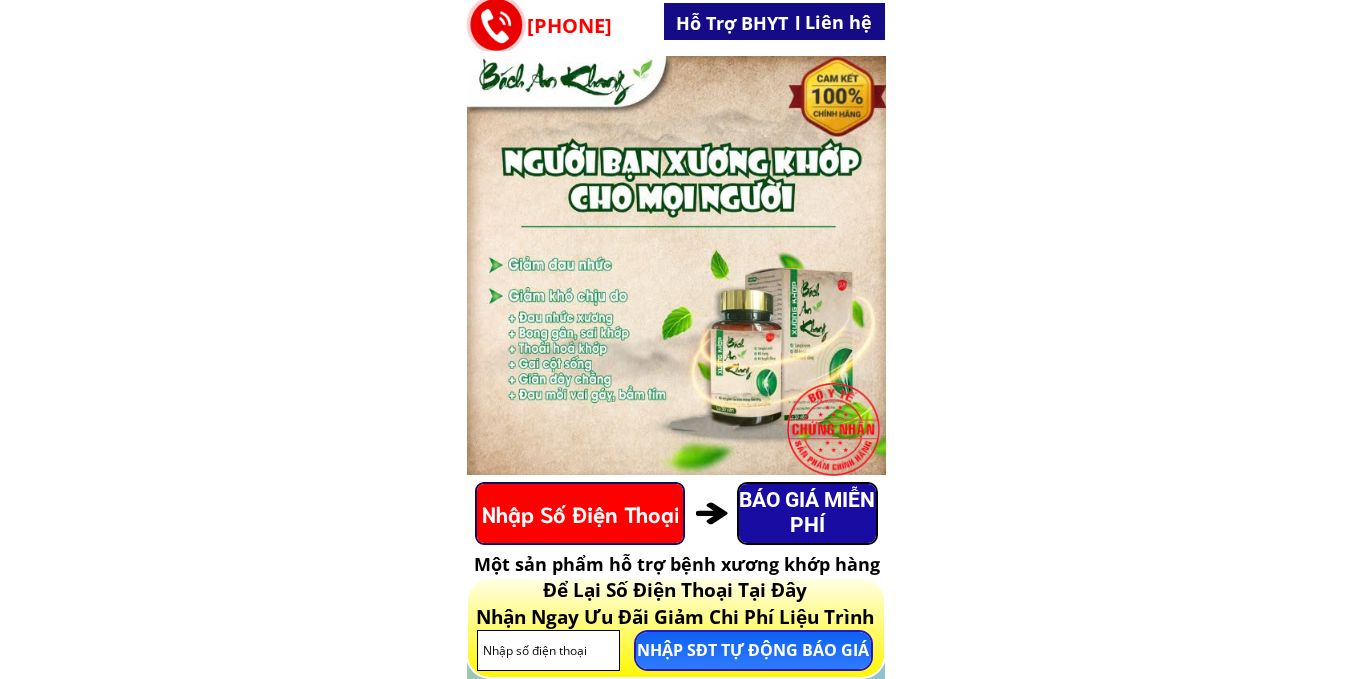 scroll, scrollTop: 0, scrollLeft: 0, axis: both 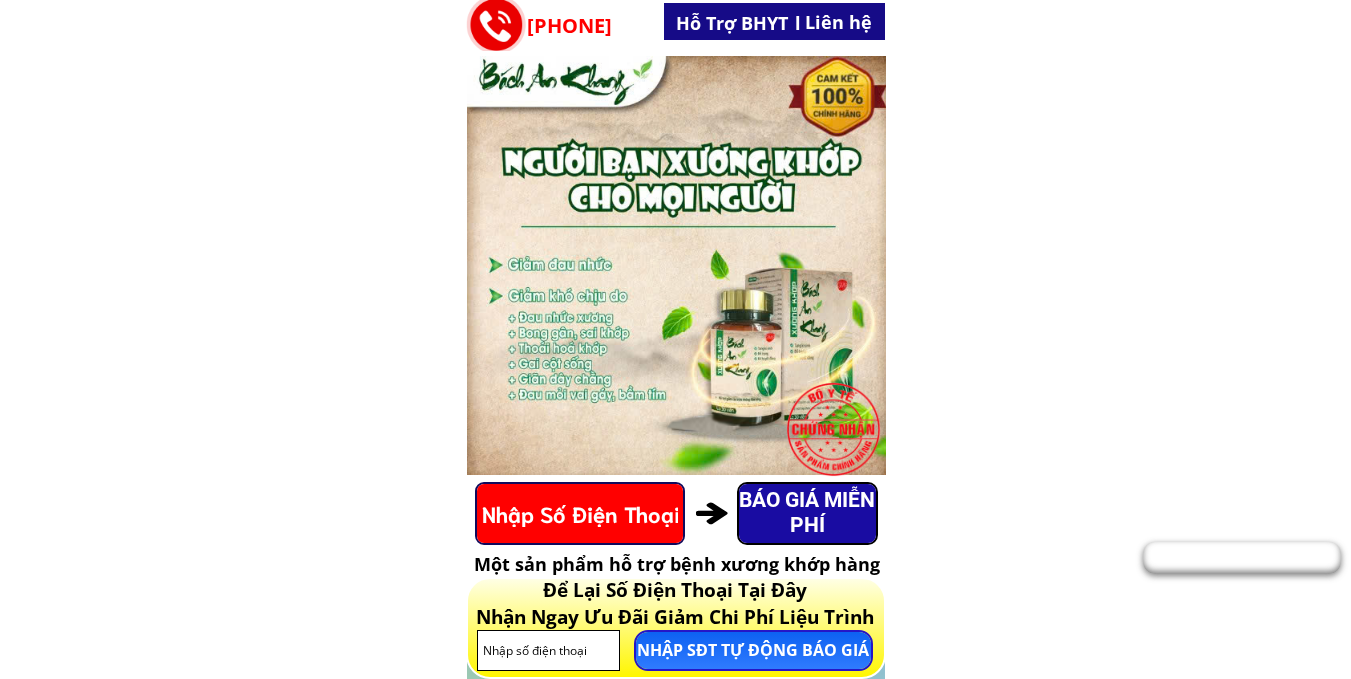 click on "l Hỗ Trợ BHYT Liên hệ l [PHONE] BÁO GIÁ MIỄN PHÍ Một sản phẩm hỗ trợ bệnh xương khớp hàng đầu được nhiều chuyên gia khuyên dùng Tổng Đài Tư Vấn Miễn Phí [PHONE] Liên Hệ Ngay “Việc cải thiện tình trạng xương khớp không quá khó, nhưng điều quan trọng là lựa chọn đúng sản phẩm có nguồn gốc thảo dược quý, được kết hợp theo công thức phù hợp. Trước đây, tôi từng thử nhiều cách dân gian khác nhau, nhưng chỉ mang lại hiệu quả nhất thời. Sau đó, tôi đã tìm được sản phẩm hỗ trợ từ thảo dược giúp tôi cảm thấy dễ chịu và vận động linh hoạt hơn mỗi ngày.” 1 người dùng Bách An Khang chia sẻ CƠ CHẾ HOẠT ĐỘNG 1 Bổ can thận, mạnh gân cốt: 2 3 ĐỐI TƯỢNG SỬ DỤNG
THOÁI HÓA
VIÊM ĐA KHỚP THOÁT VỊ
Đau Mỏi Cổ Vai Gáy Đau thắt lưng âm ỉ Vận động khó khăn" at bounding box center [675, 7150] 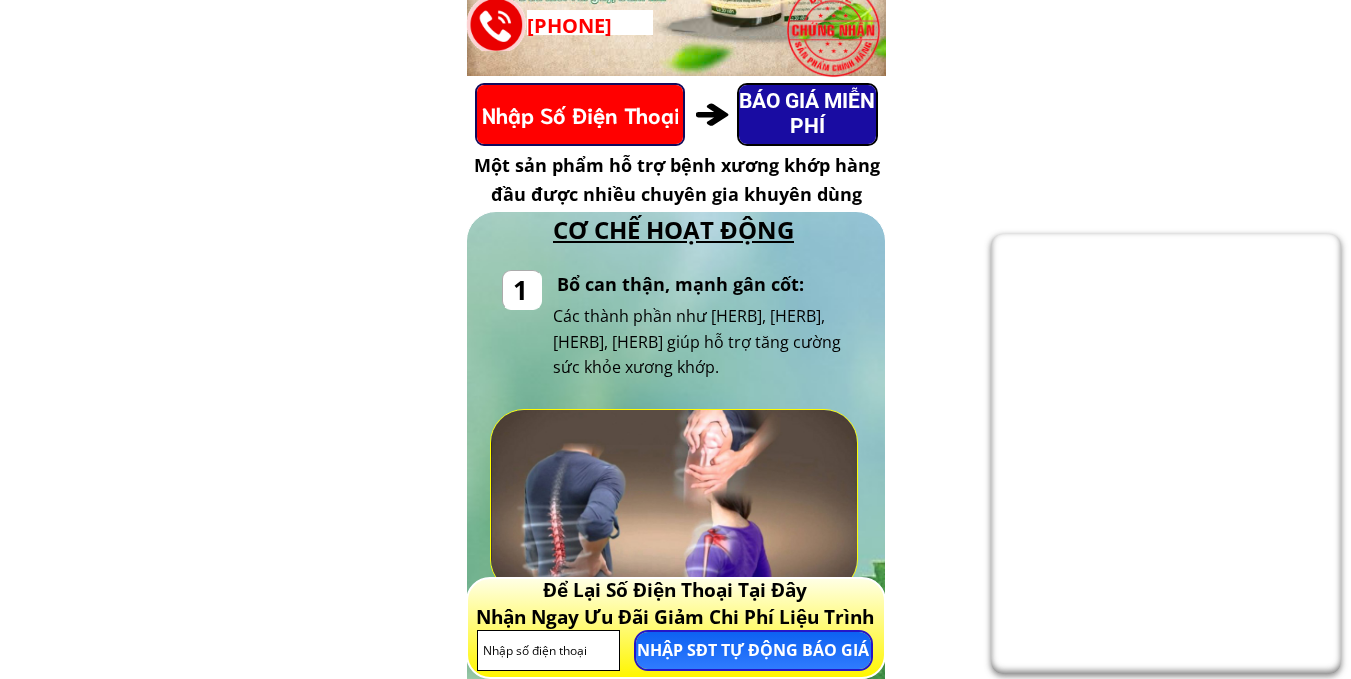 scroll, scrollTop: 400, scrollLeft: 0, axis: vertical 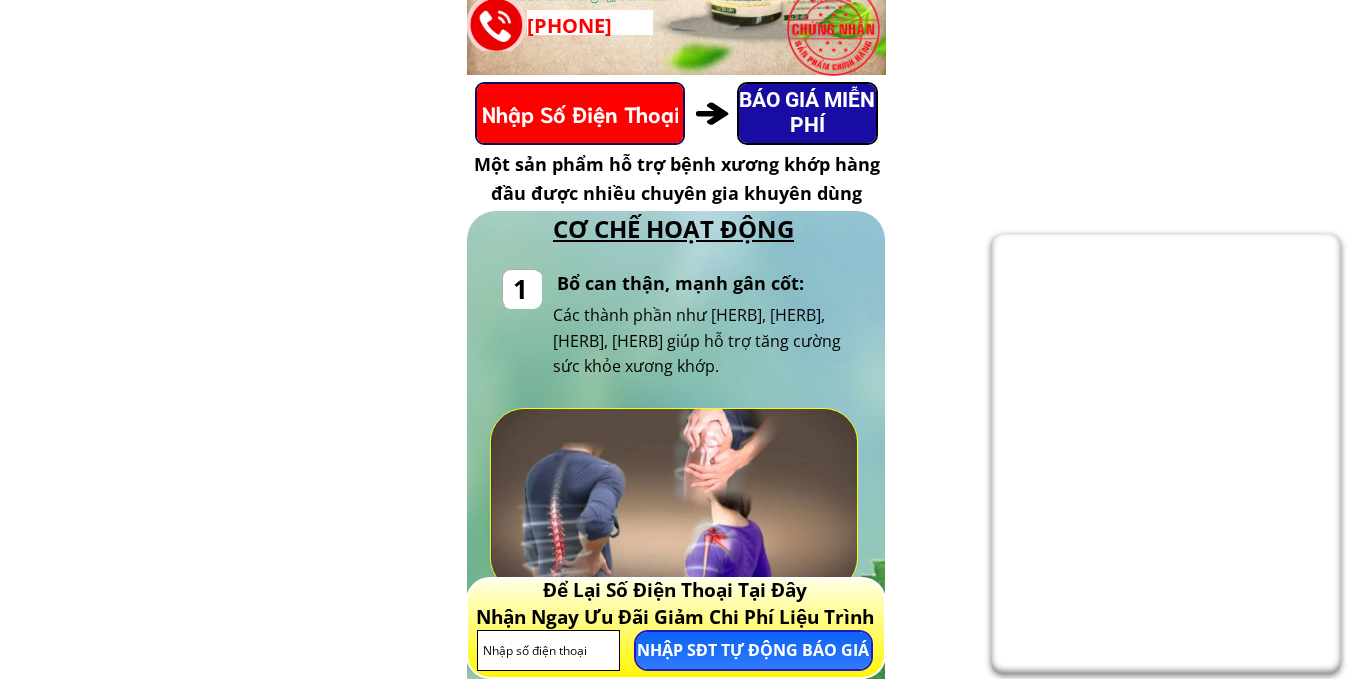 click on "l Hỗ Trợ BHYT Liên hệ l [PHONE] BÁO GIÁ MIỄN PHÍ Một sản phẩm hỗ trợ bệnh xương khớp hàng đầu được nhiều chuyên gia khuyên dùng Tổng Đài Tư Vấn Miễn Phí [PHONE] Liên Hệ Ngay “Việc cải thiện tình trạng xương khớp không quá khó, nhưng điều quan trọng là lựa chọn đúng sản phẩm có nguồn gốc thảo dược quý, được kết hợp theo công thức phù hợp. Trước đây, tôi từng thử nhiều cách dân gian khác nhau, nhưng chỉ mang lại hiệu quả nhất thời. Sau đó, tôi đã tìm được sản phẩm hỗ trợ từ thảo dược giúp tôi cảm thấy dễ chịu và vận động linh hoạt hơn mỗi ngày.” 1 người dùng Bách An Khang chia sẻ CƠ CHẾ HOẠT ĐỘNG 1 Bổ can thận, mạnh gân cốt: 2 3 ĐỐI TƯỢNG SỬ DỤNG
THOÁI HÓA
VIÊM ĐA KHỚP THOÁT VỊ
Đau Mỏi Cổ Vai Gáy Đau thắt lưng âm ỉ Vận động khó khăn" at bounding box center (675, 6750) 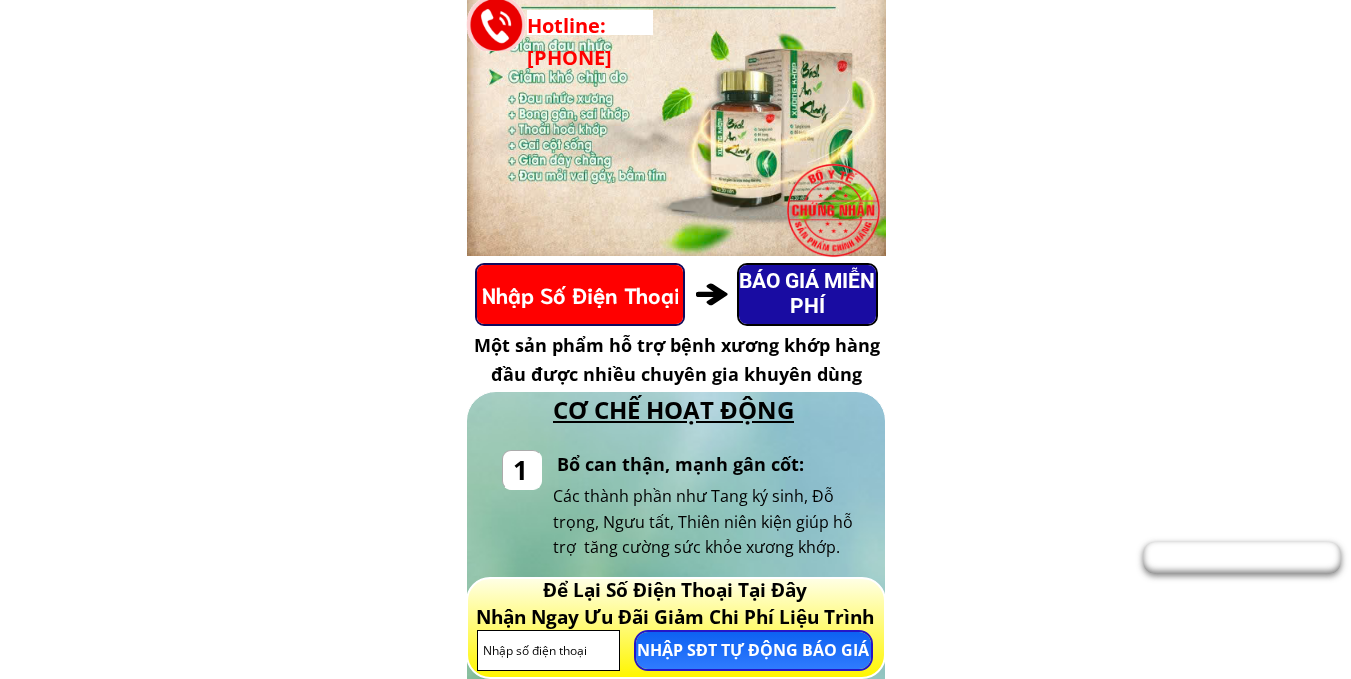 scroll, scrollTop: 0, scrollLeft: 0, axis: both 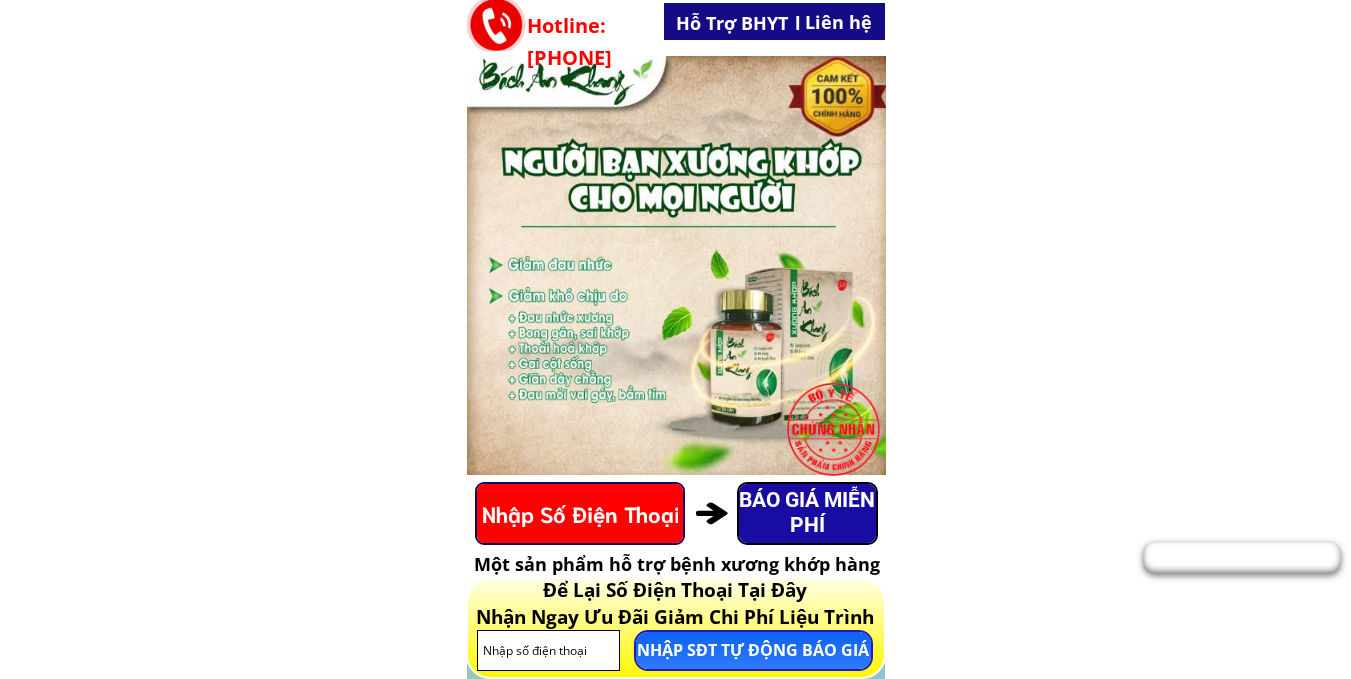 drag, startPoint x: 715, startPoint y: 312, endPoint x: 605, endPoint y: 284, distance: 113.507706 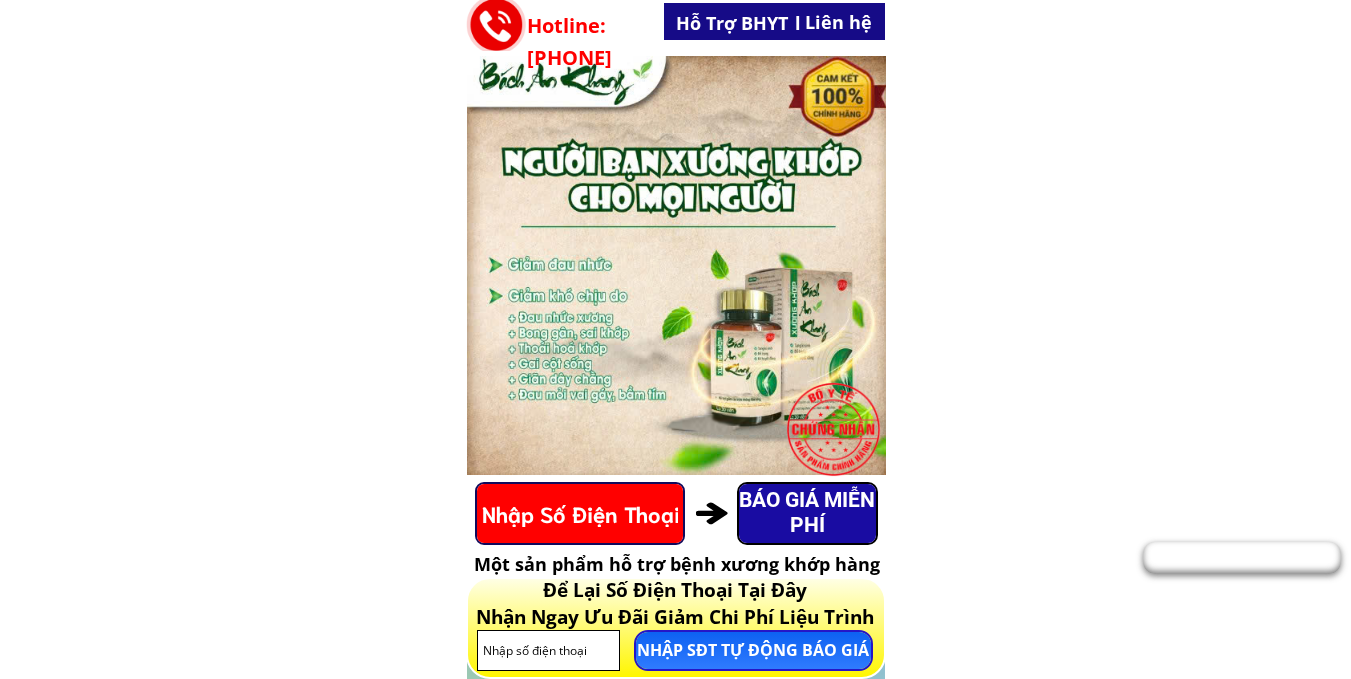 click at bounding box center [677, 266] 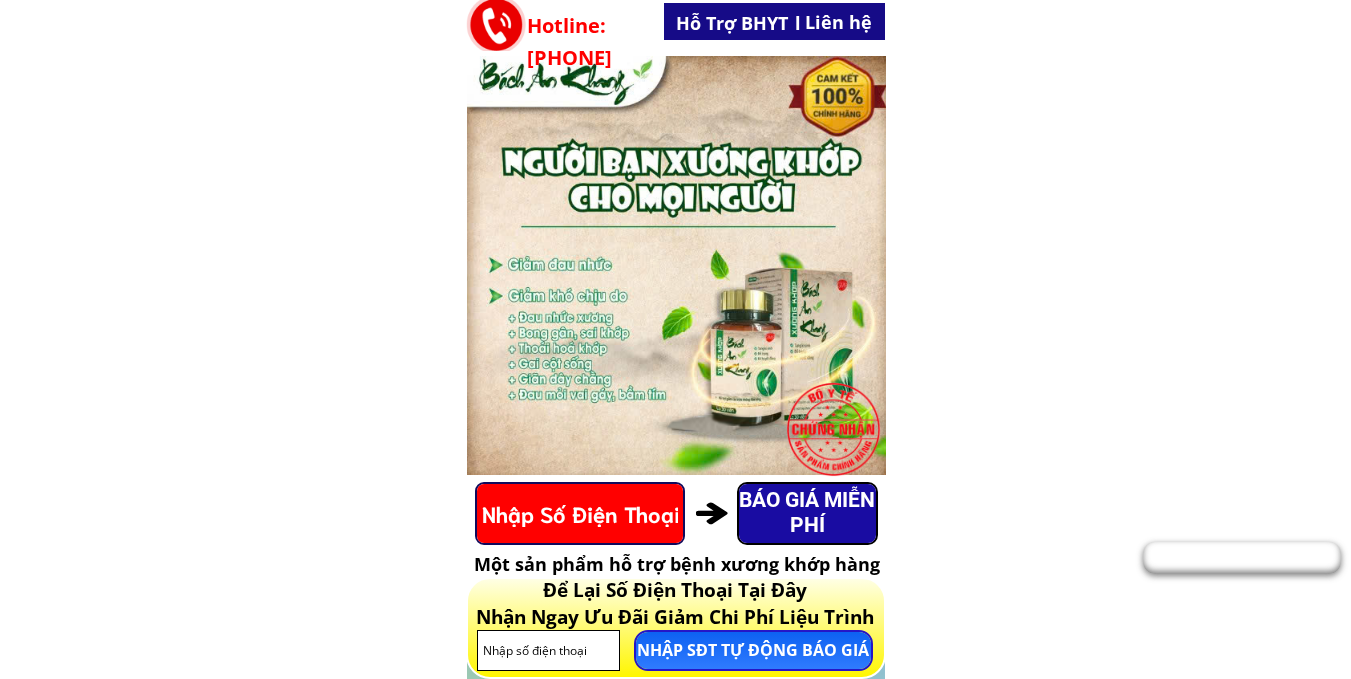 click at bounding box center (677, 266) 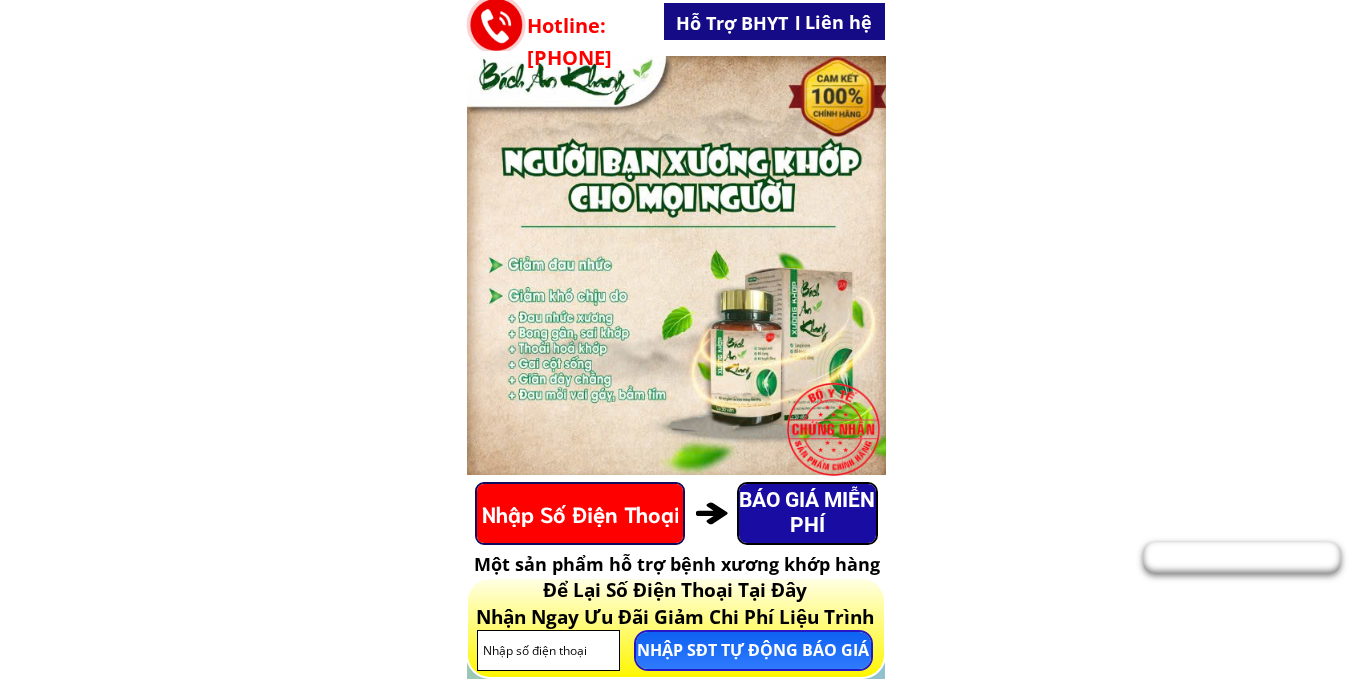 click at bounding box center [677, 266] 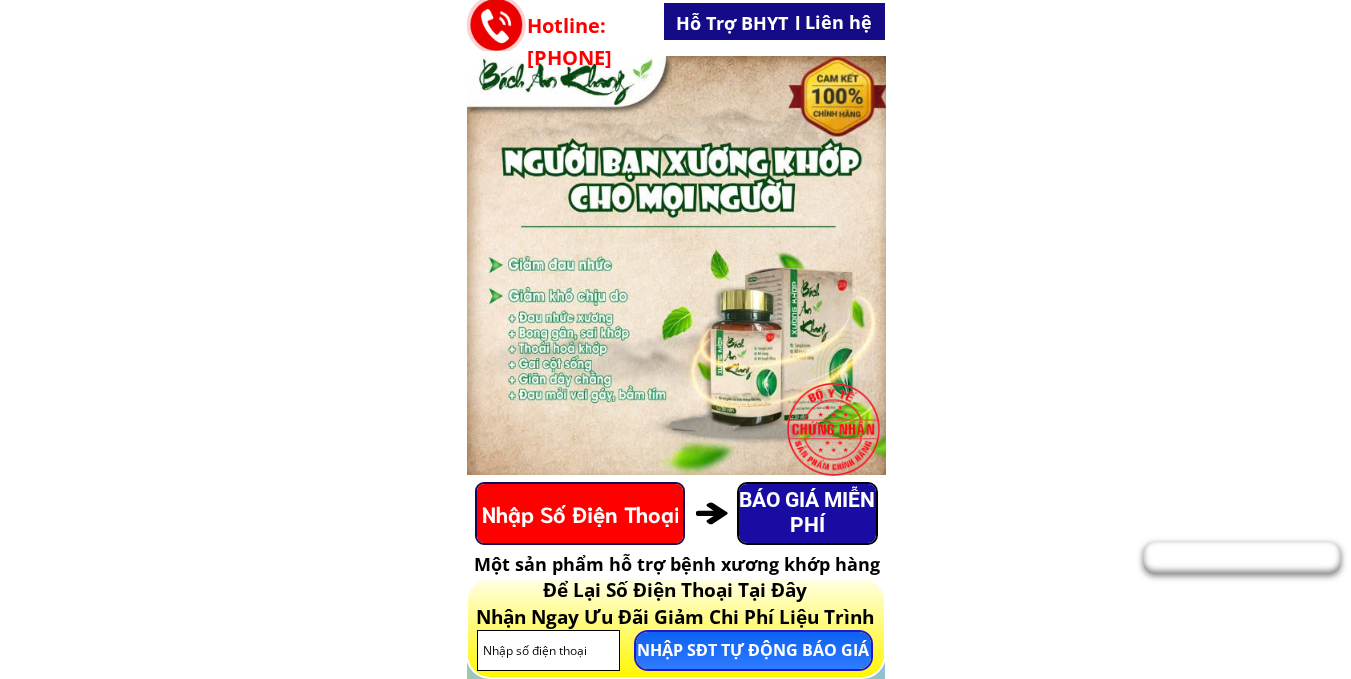 click at bounding box center (677, 266) 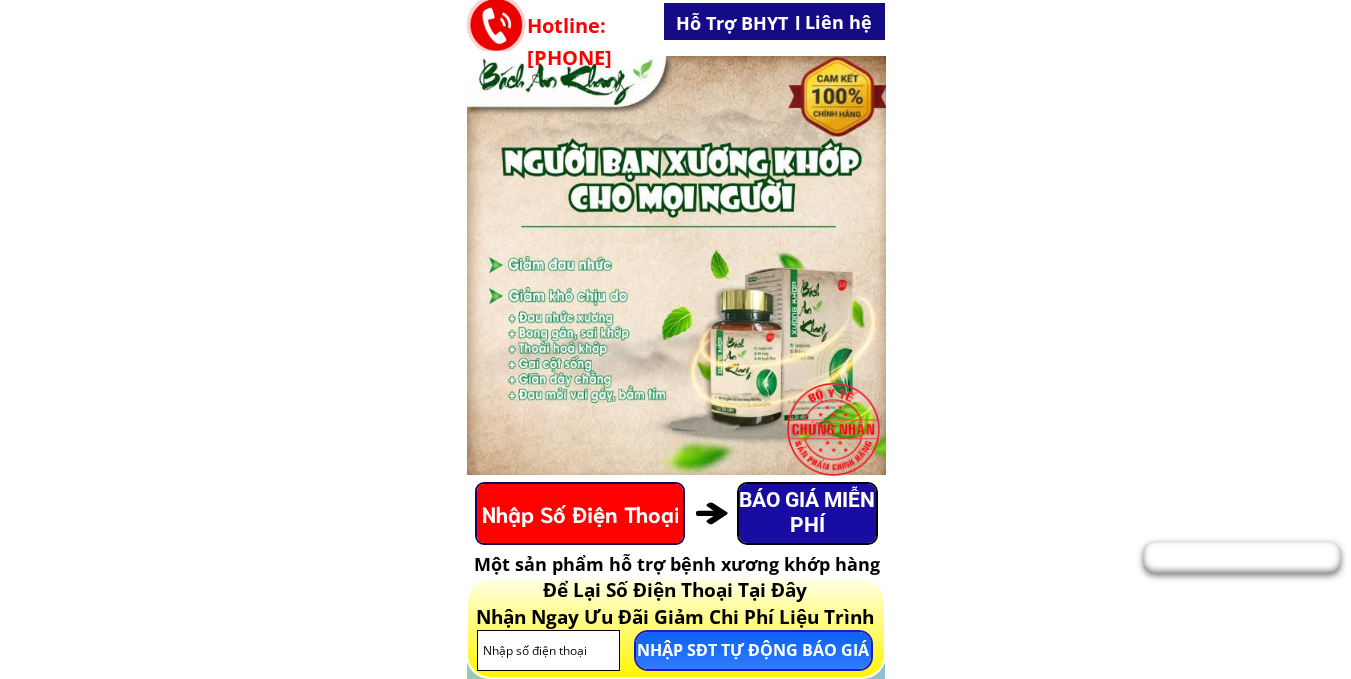 click at bounding box center [677, 266] 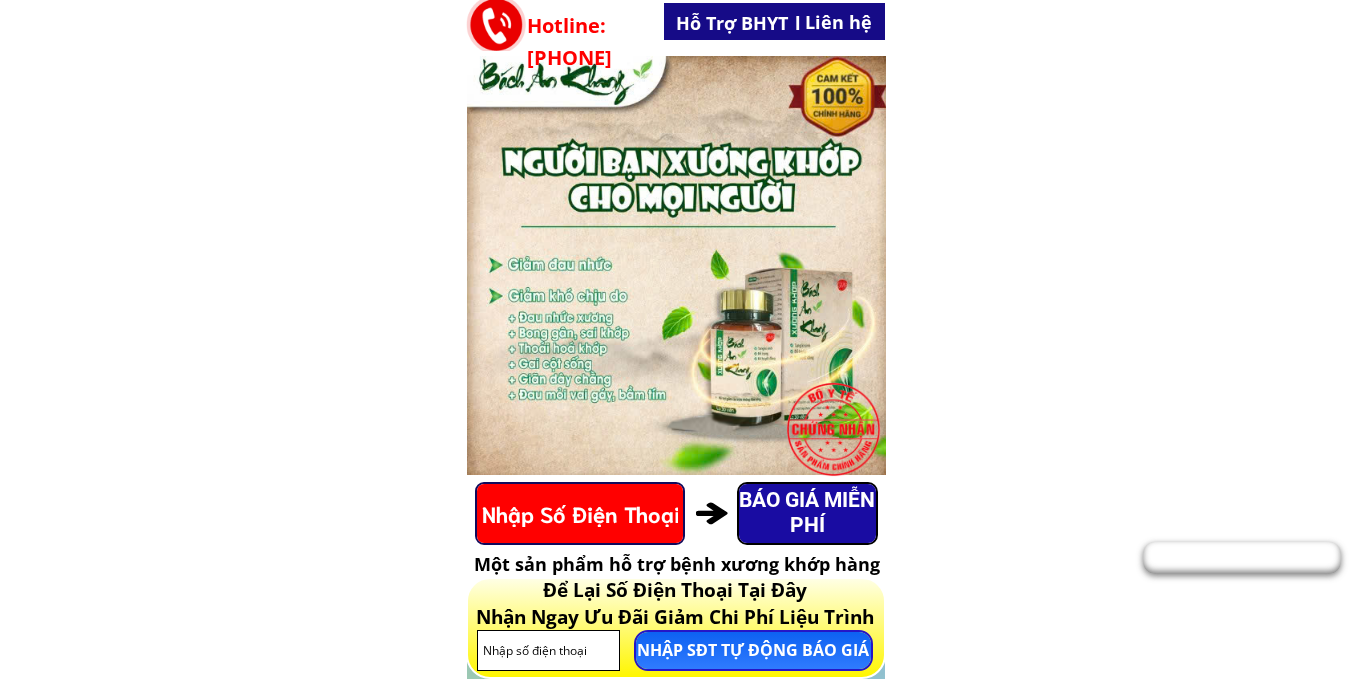 click at bounding box center (677, 266) 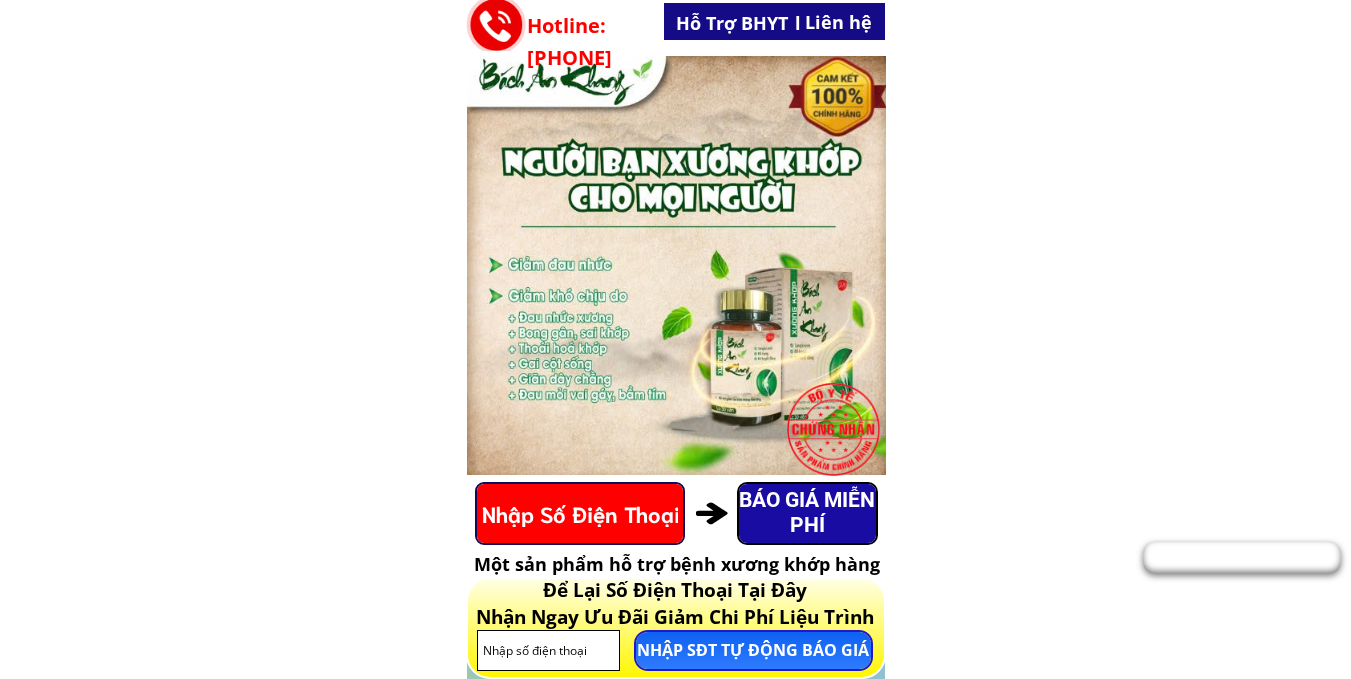 click at bounding box center [677, 266] 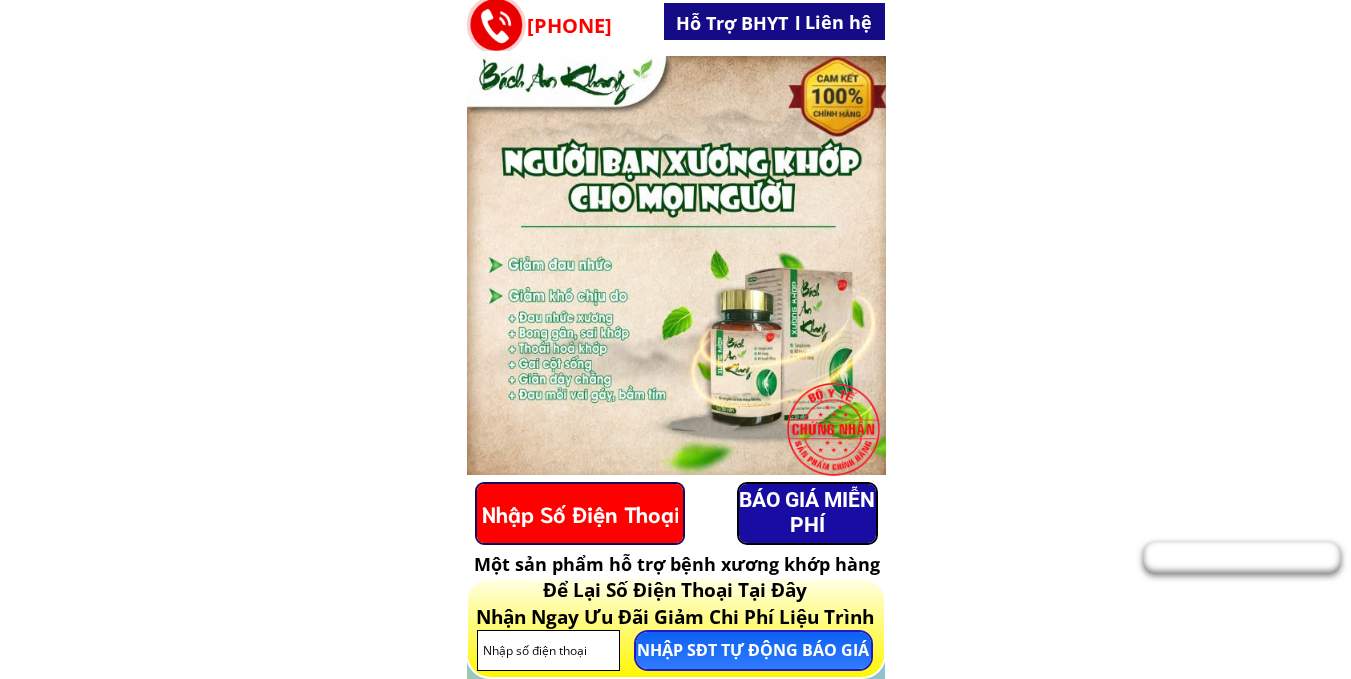 scroll, scrollTop: 0, scrollLeft: 0, axis: both 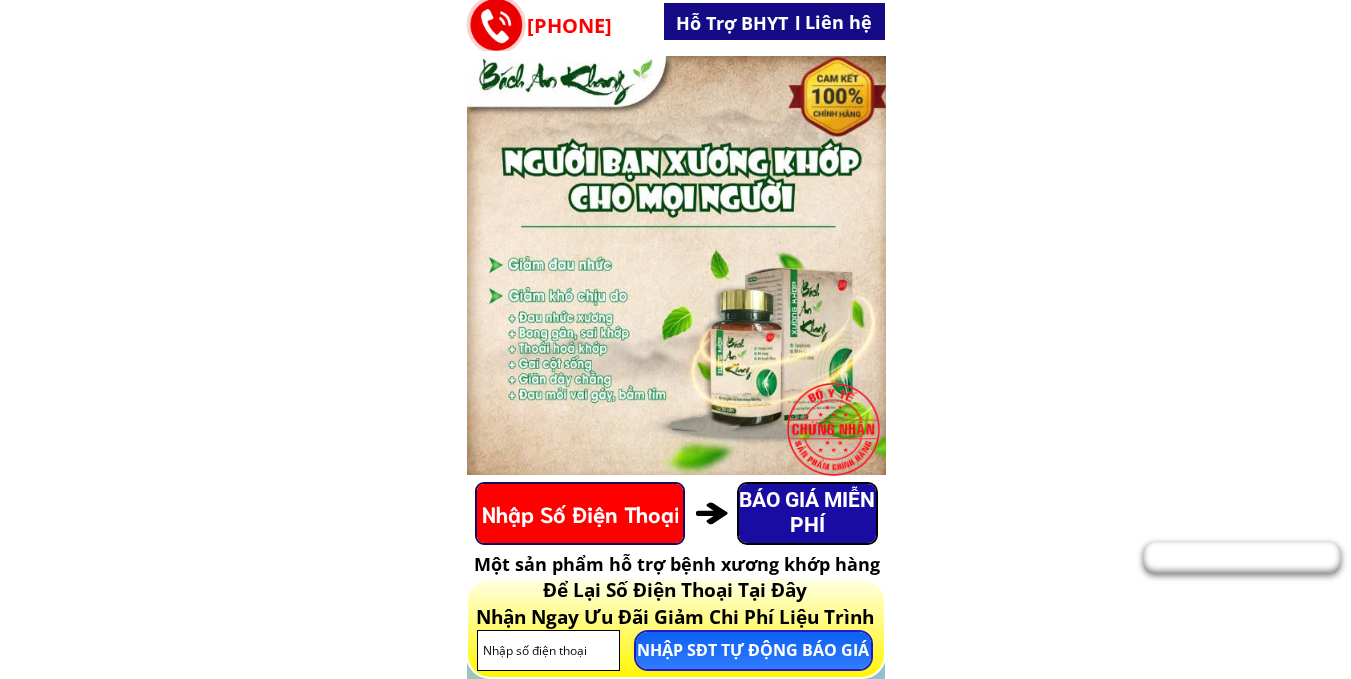 drag, startPoint x: 700, startPoint y: 282, endPoint x: 576, endPoint y: 300, distance: 125.299644 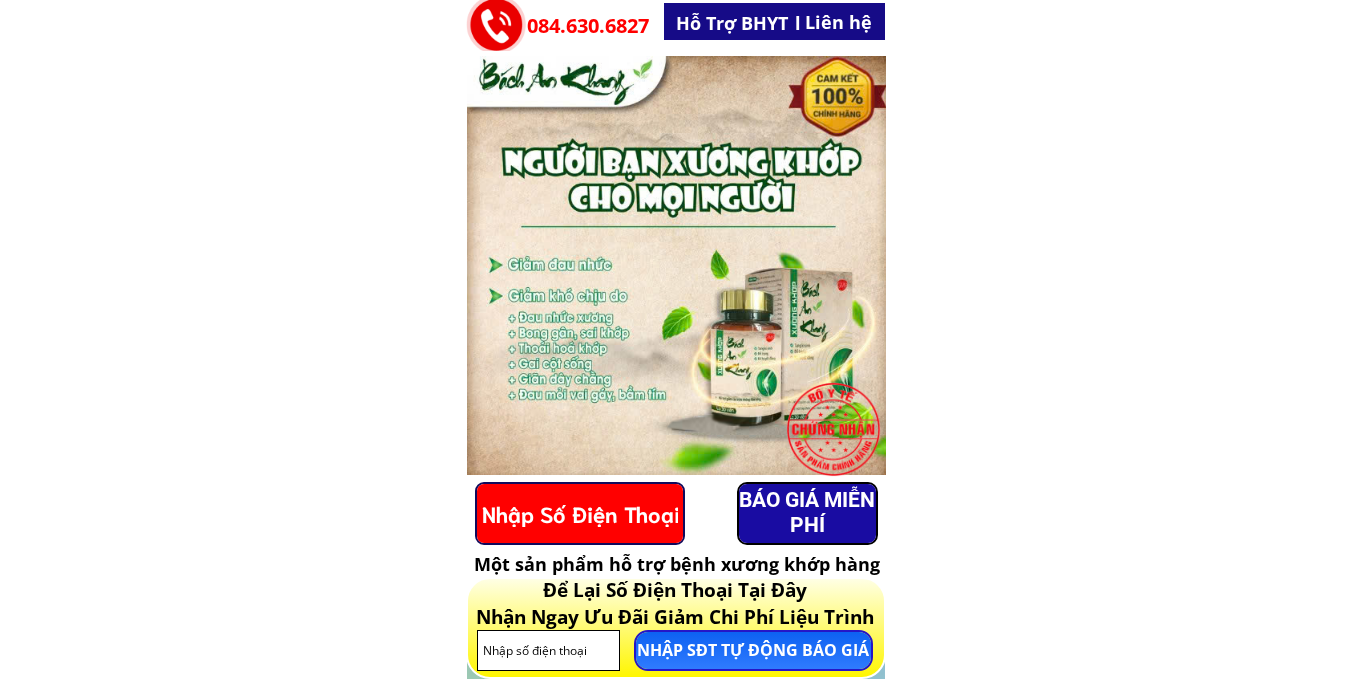scroll, scrollTop: 0, scrollLeft: 0, axis: both 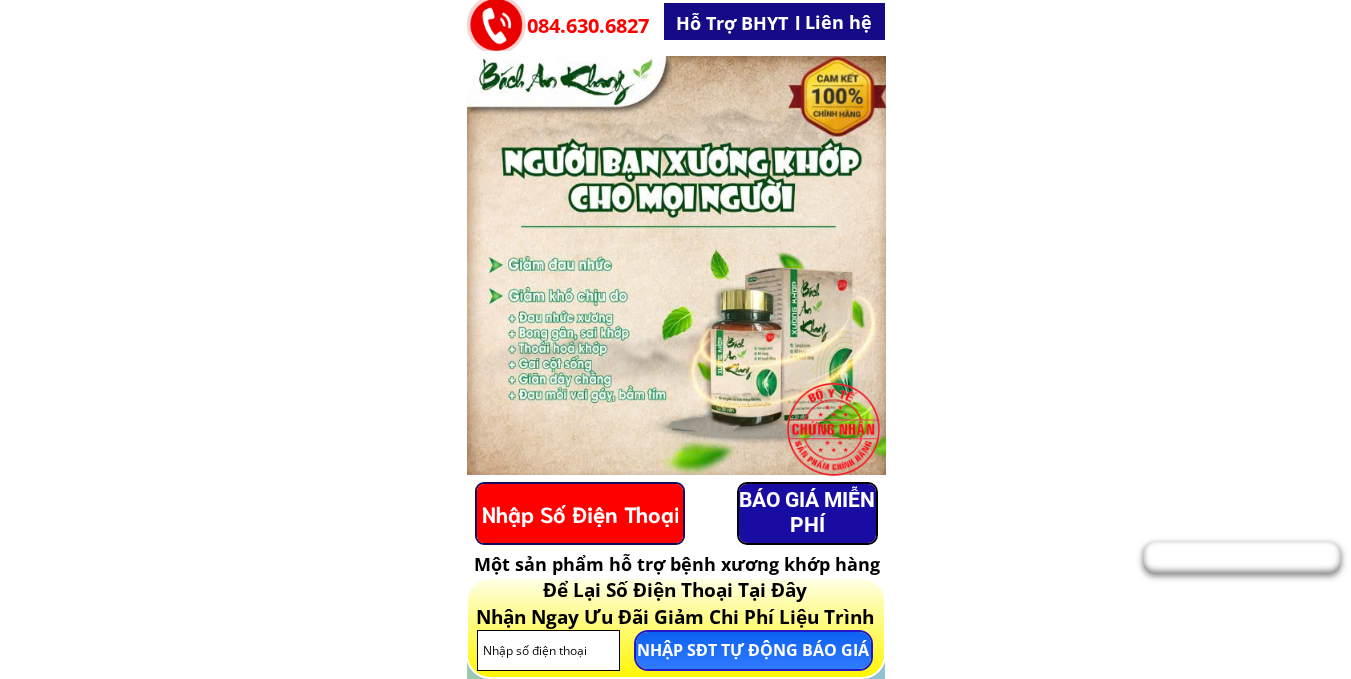 drag, startPoint x: 0, startPoint y: 0, endPoint x: 506, endPoint y: 294, distance: 585.21106 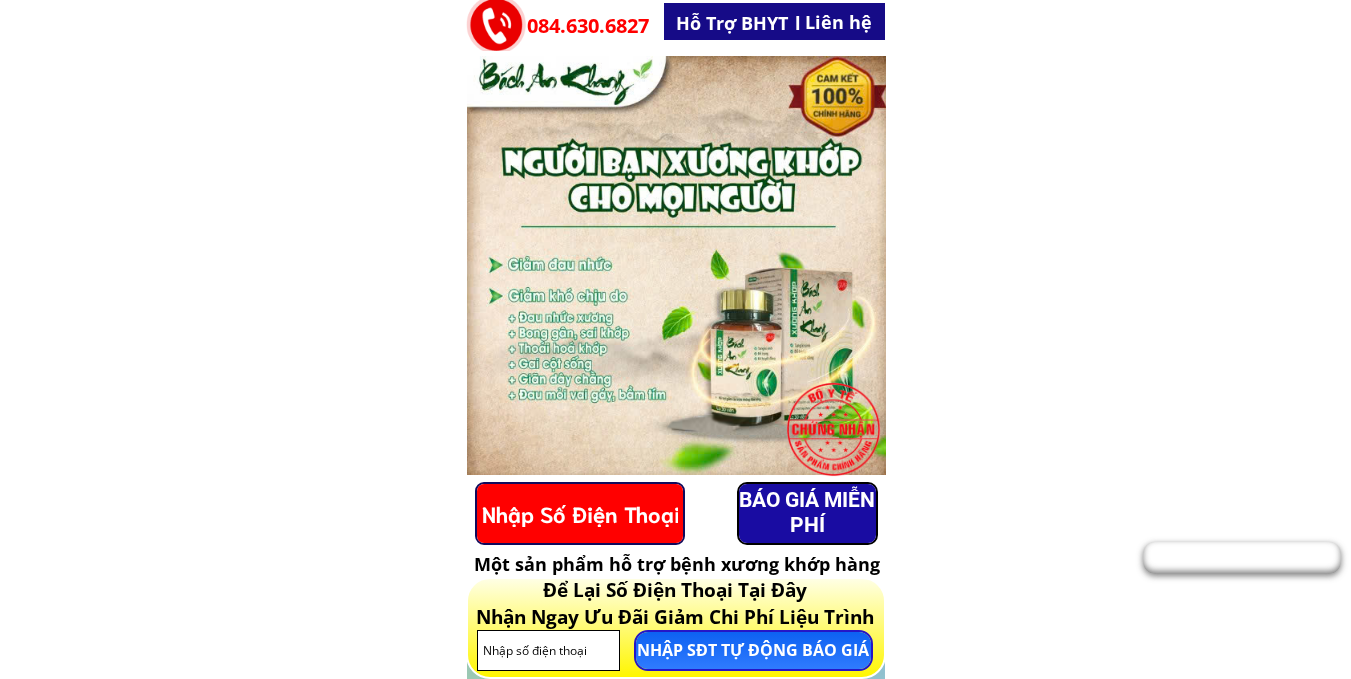 click at bounding box center [677, 266] 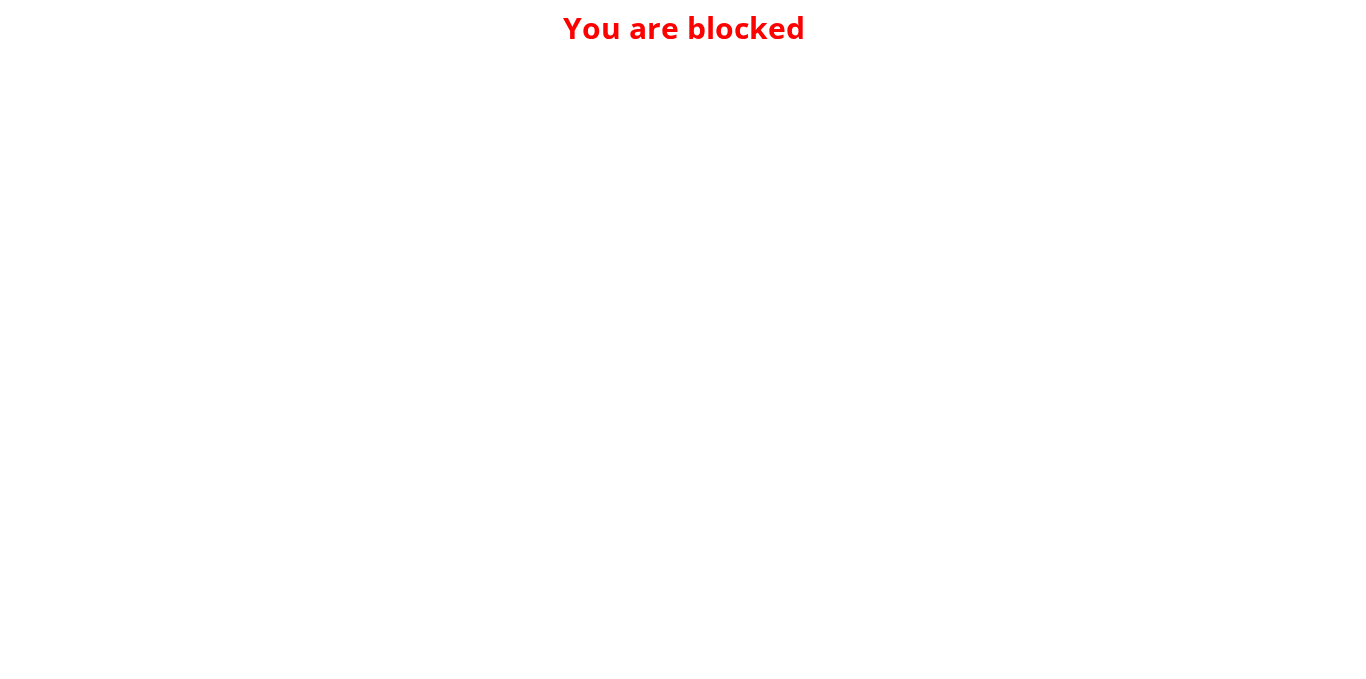 scroll, scrollTop: 0, scrollLeft: 0, axis: both 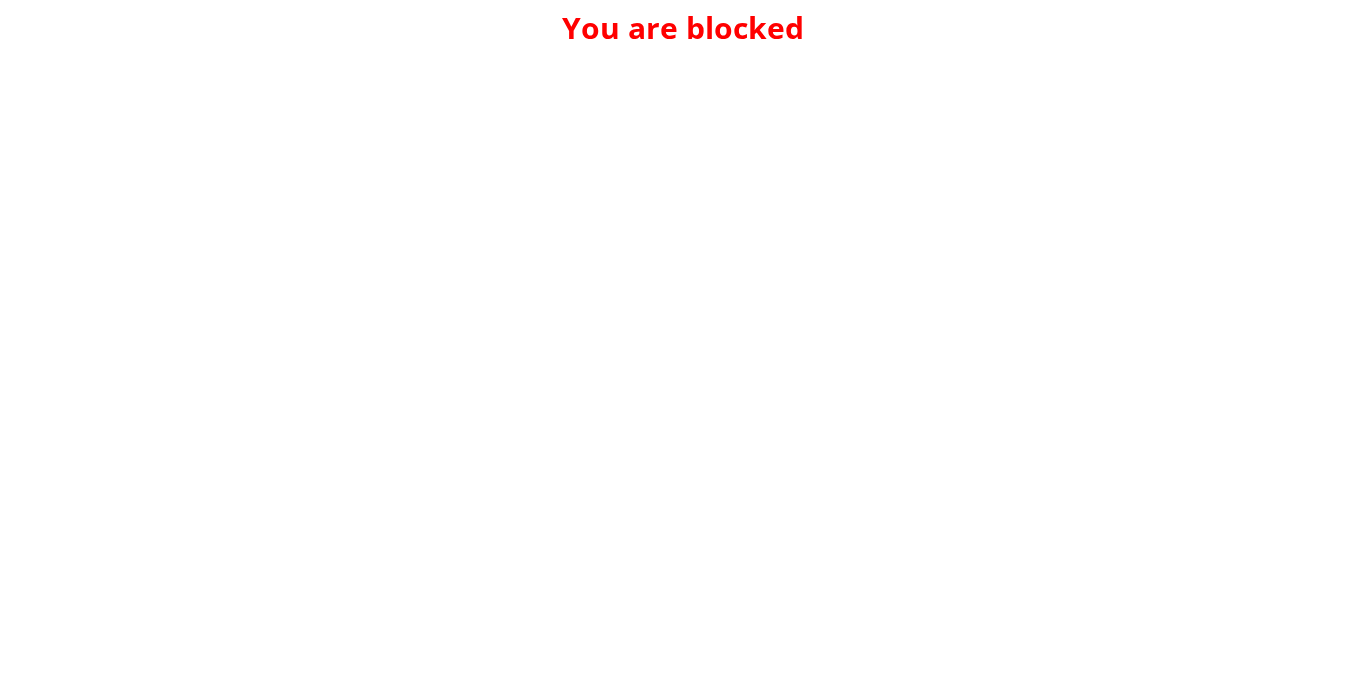 click on "You are blocked" at bounding box center [683, 339] 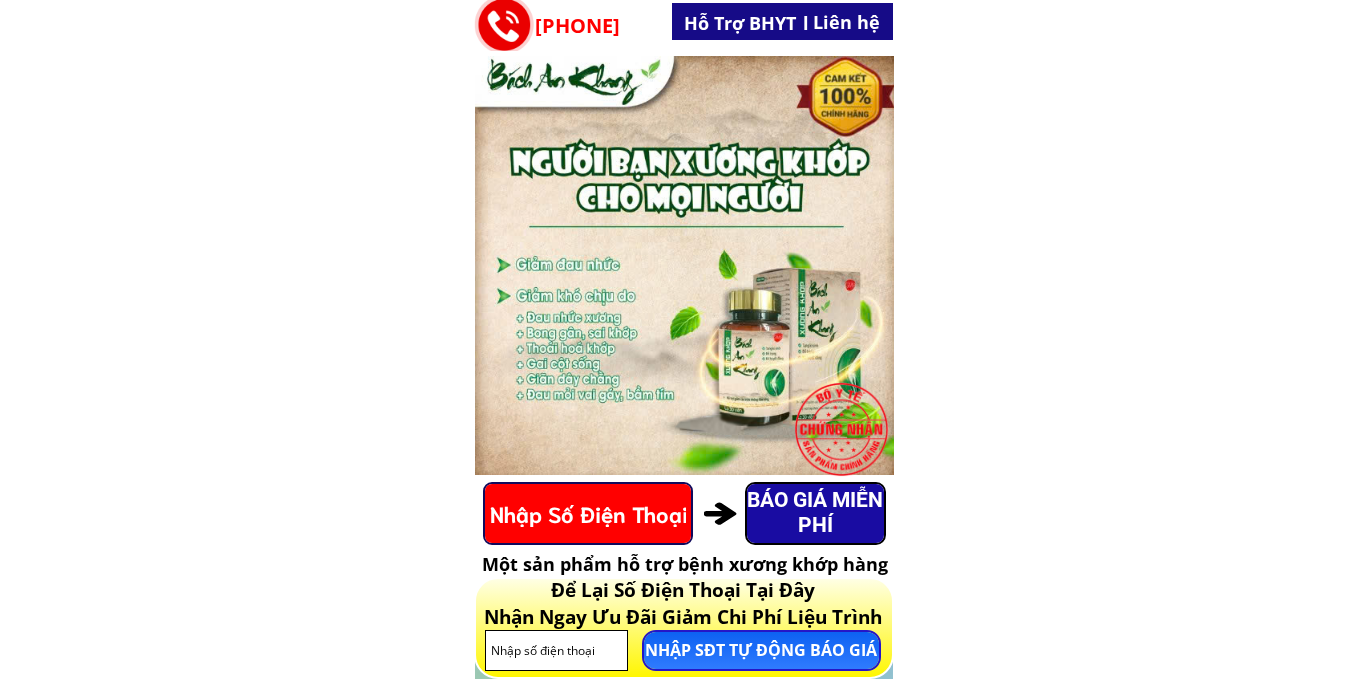 scroll, scrollTop: 0, scrollLeft: 0, axis: both 